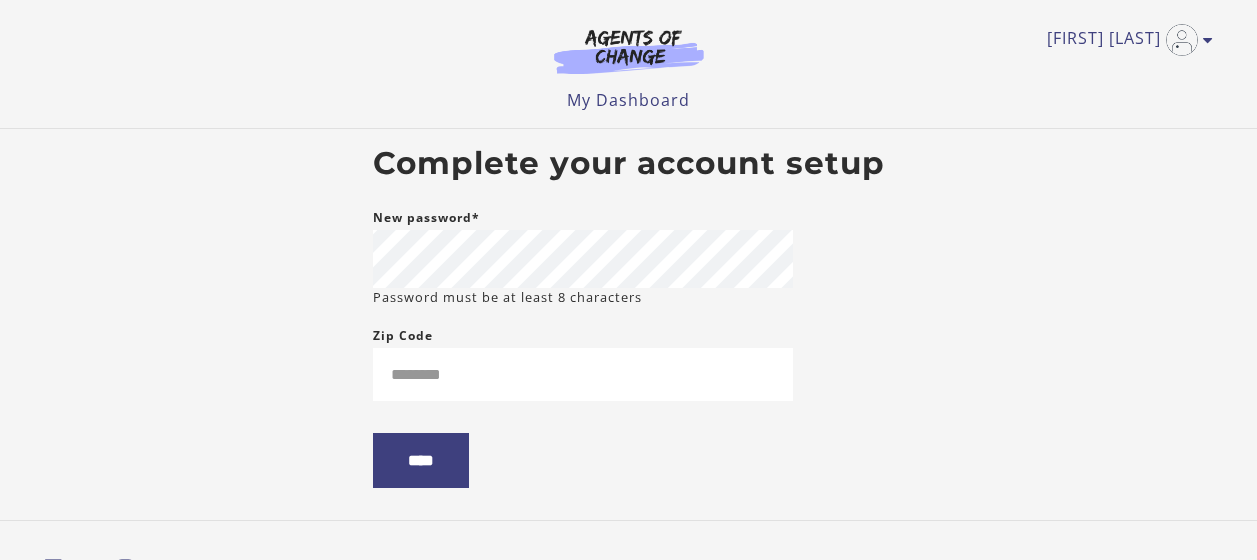scroll, scrollTop: 0, scrollLeft: 0, axis: both 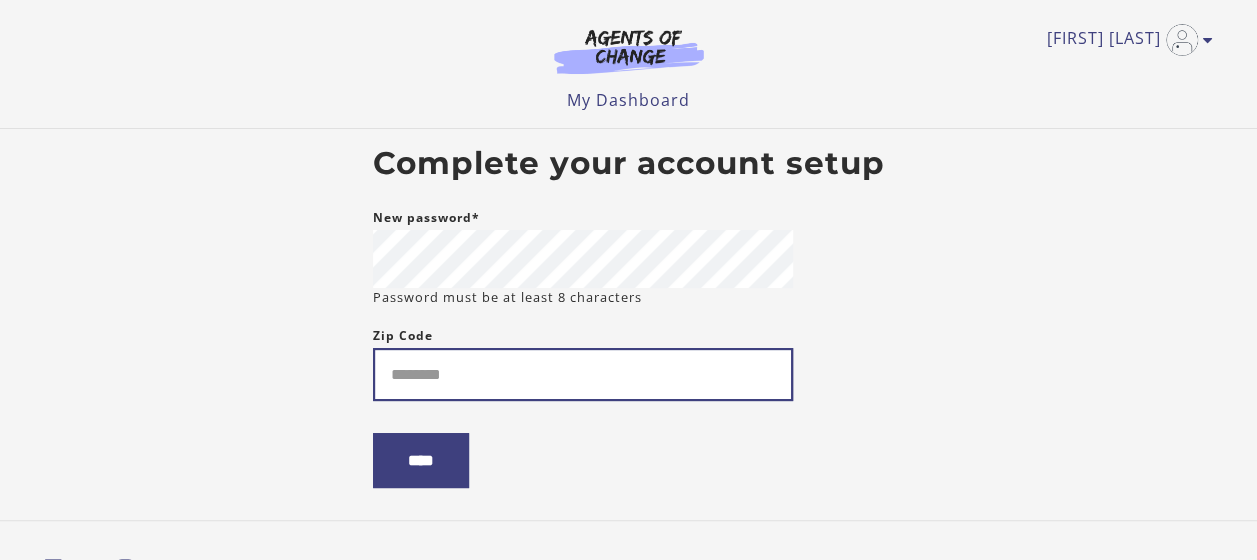 click on "Zip Code" at bounding box center (583, 374) 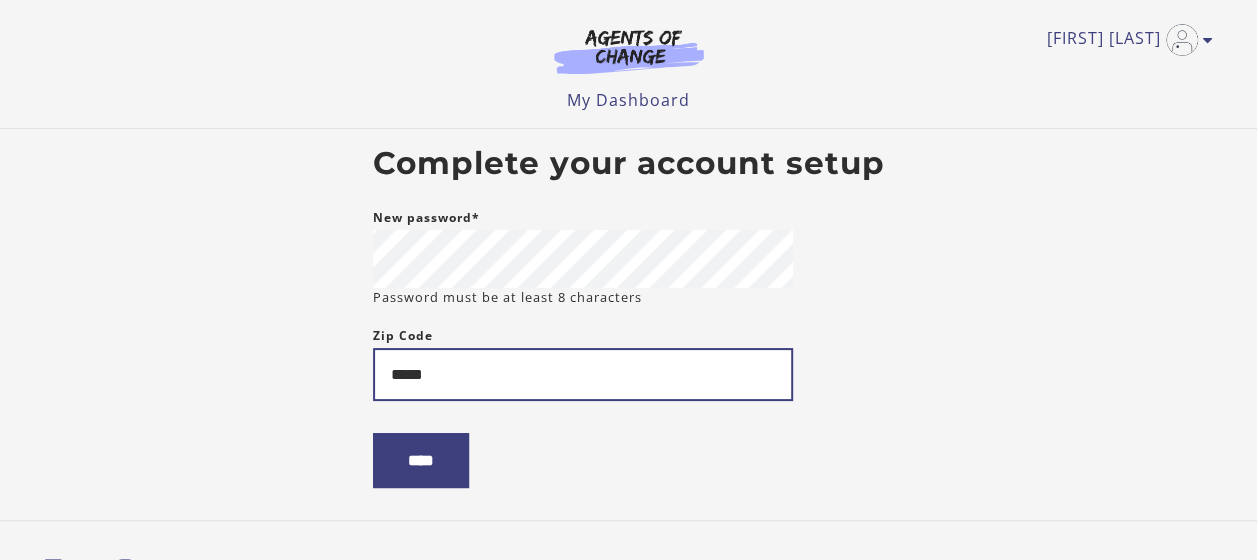type on "*****" 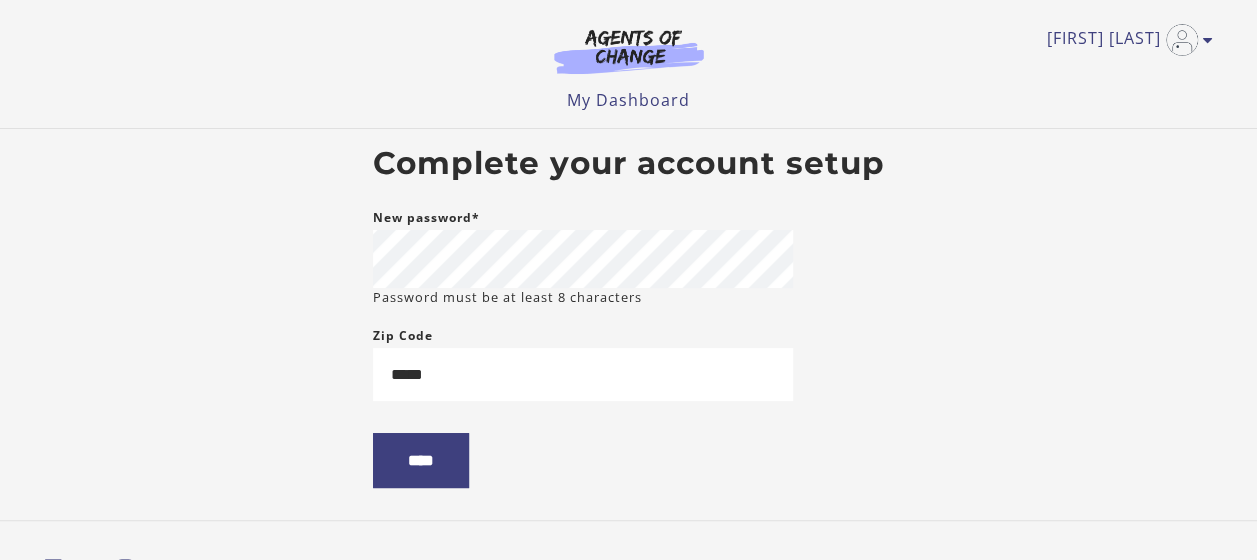 drag, startPoint x: 1136, startPoint y: 299, endPoint x: 1113, endPoint y: 305, distance: 23.769728 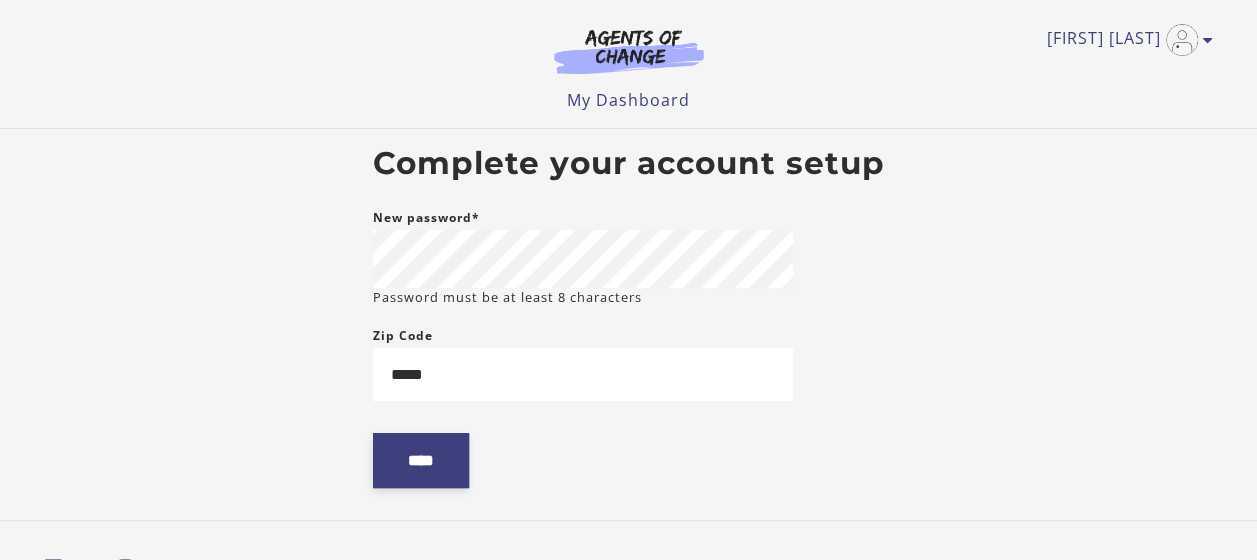 click on "****" at bounding box center [421, 460] 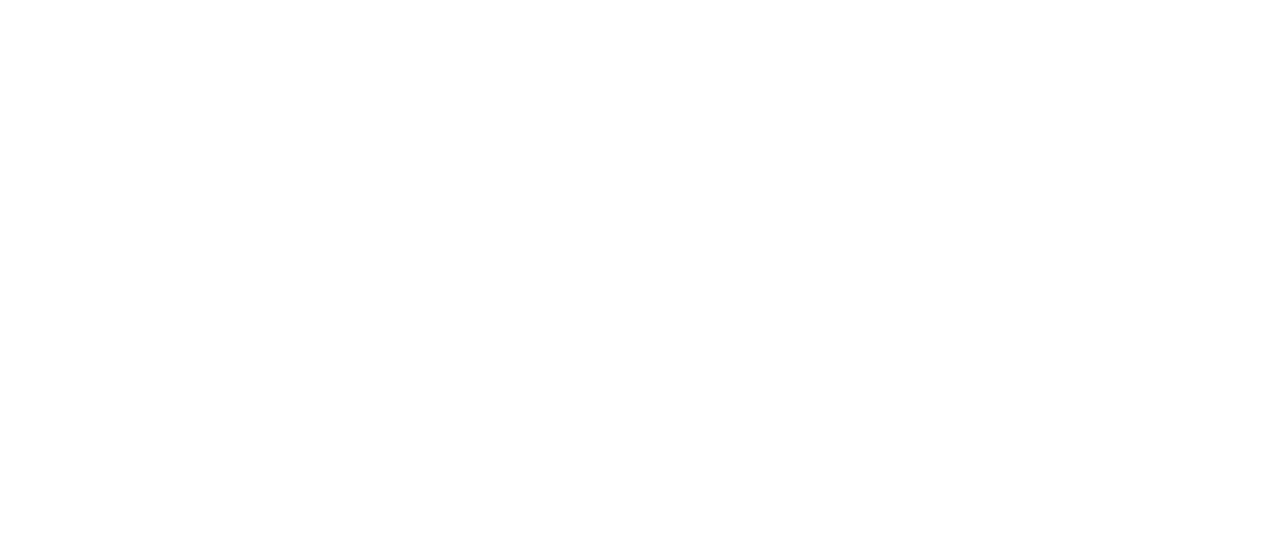 scroll, scrollTop: 0, scrollLeft: 0, axis: both 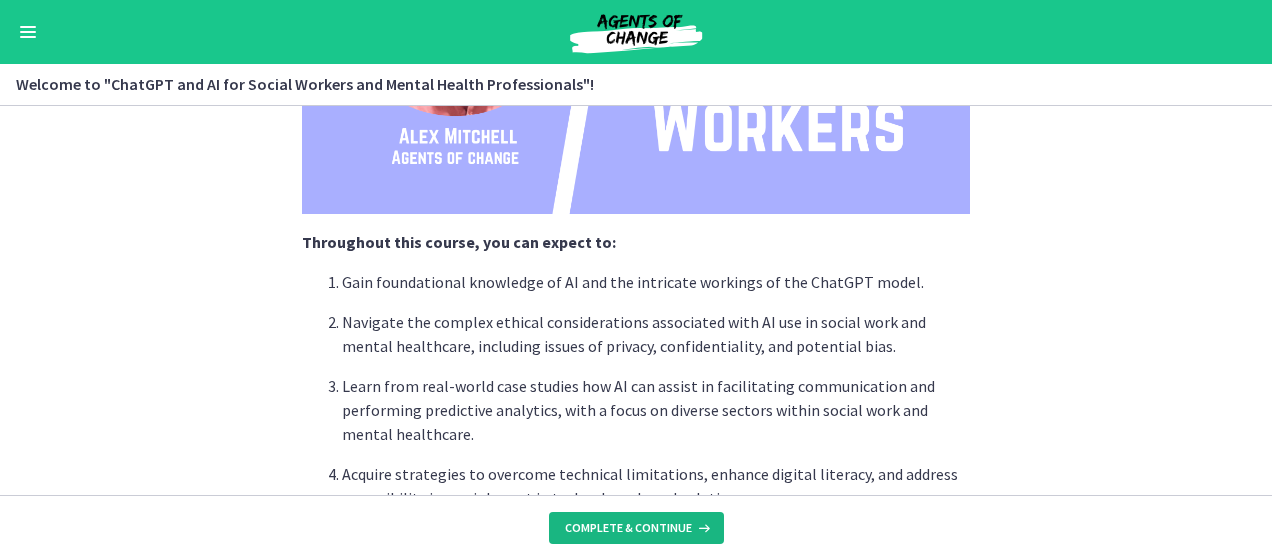 click on "Complete & continue" at bounding box center (628, 528) 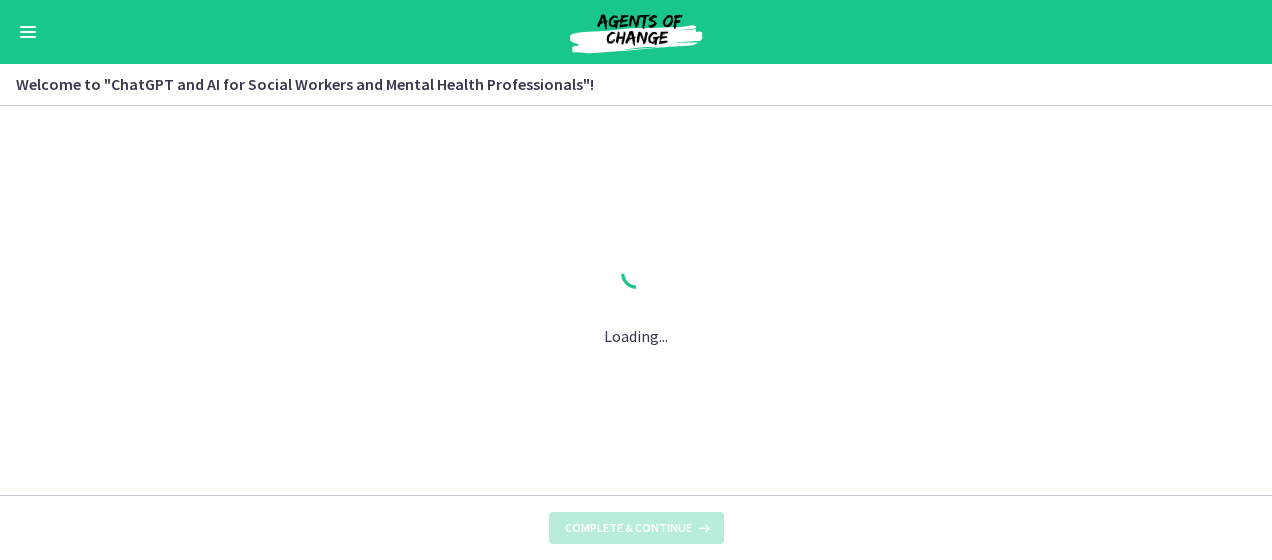 scroll, scrollTop: 0, scrollLeft: 0, axis: both 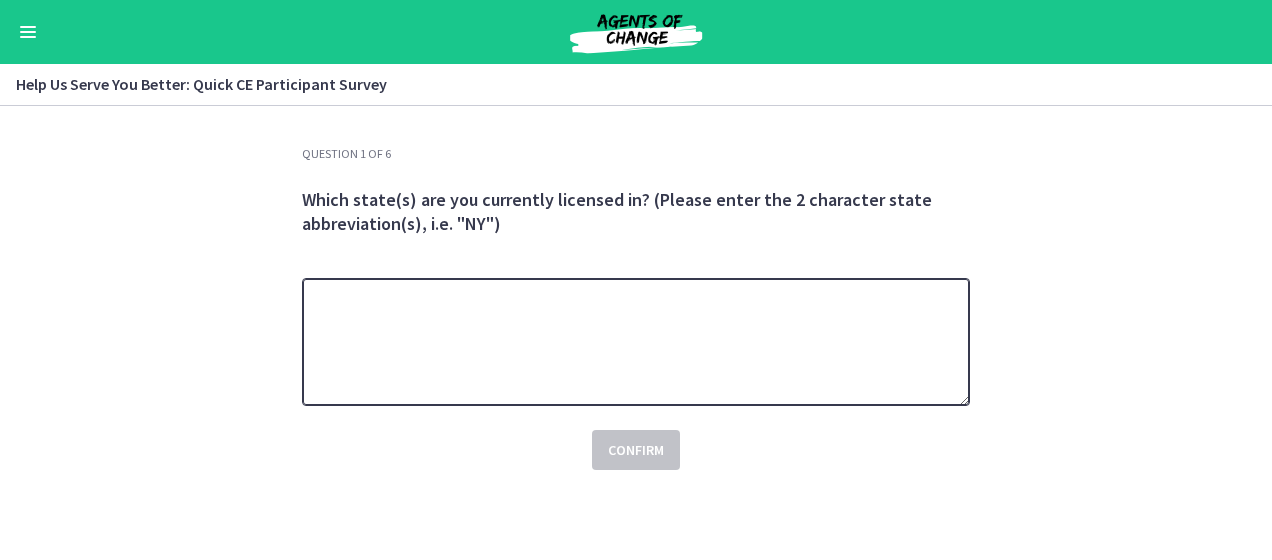 click at bounding box center [636, 342] 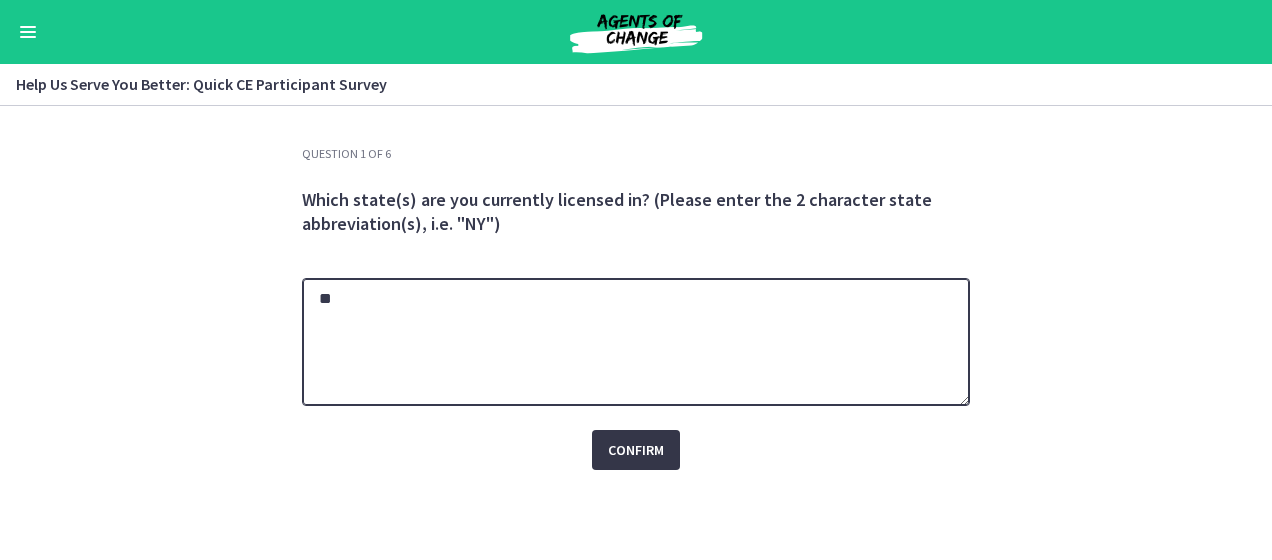 type on "**" 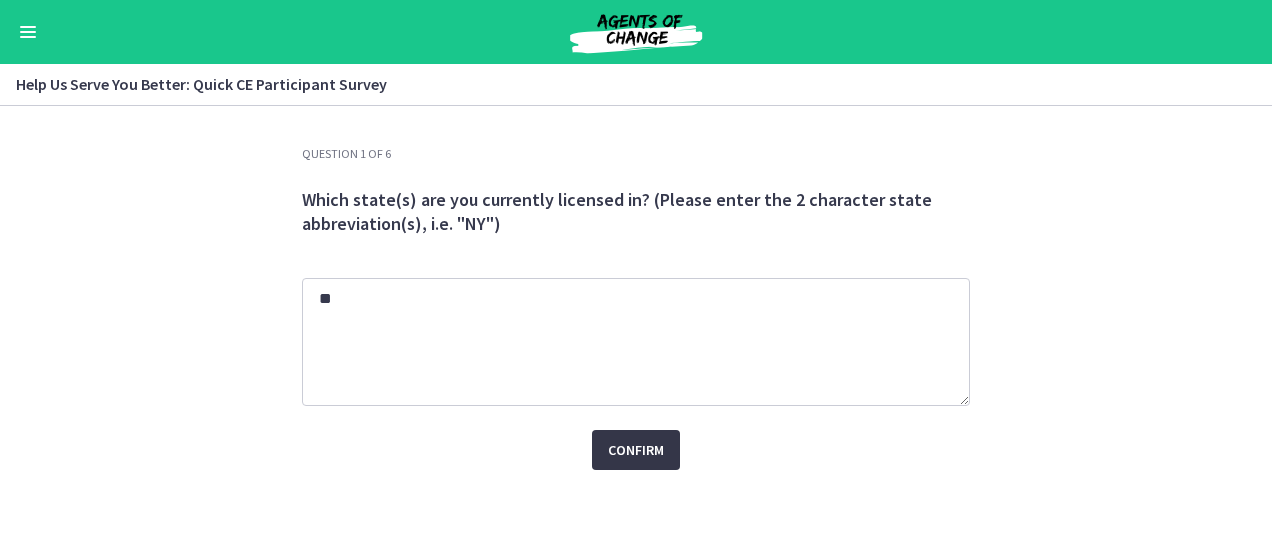 click on "Confirm" at bounding box center [636, 450] 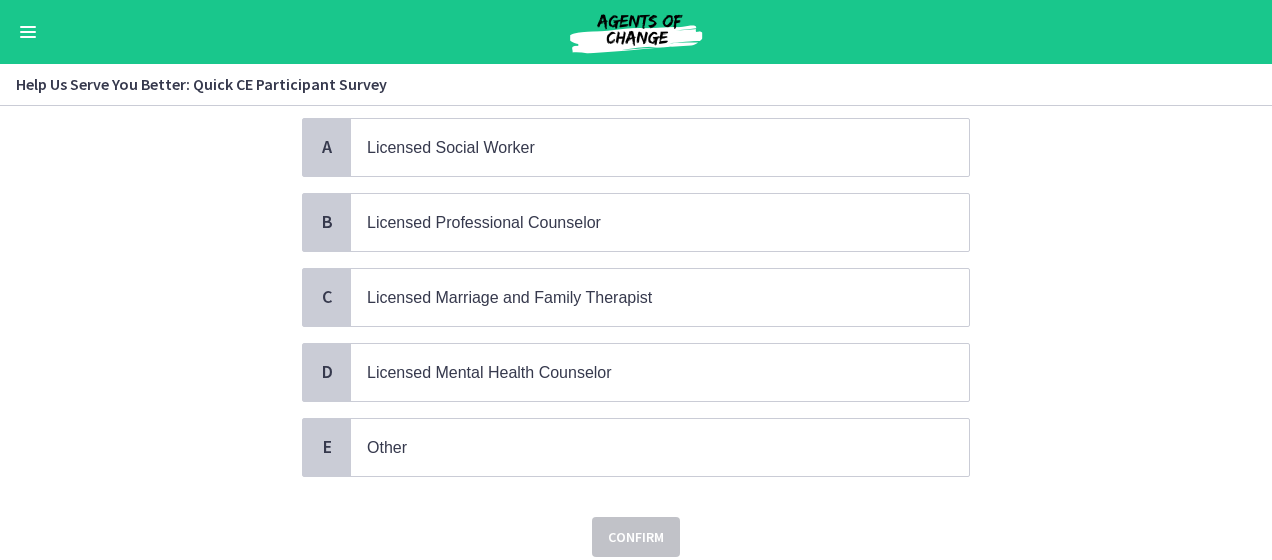 scroll, scrollTop: 44, scrollLeft: 0, axis: vertical 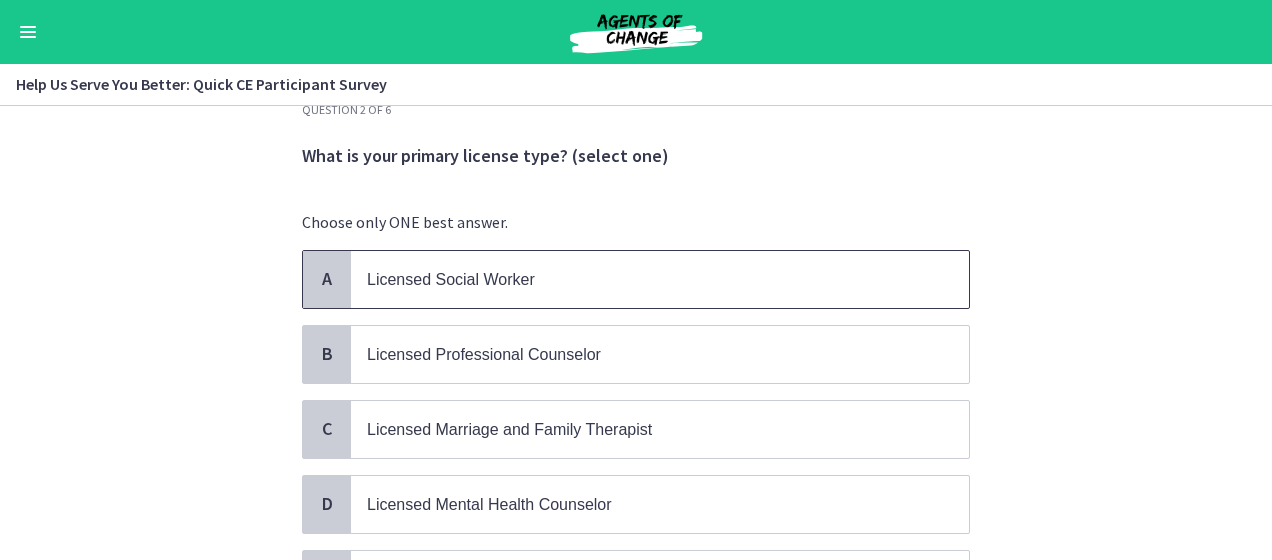 click on "Licensed Social Worker" at bounding box center (640, 279) 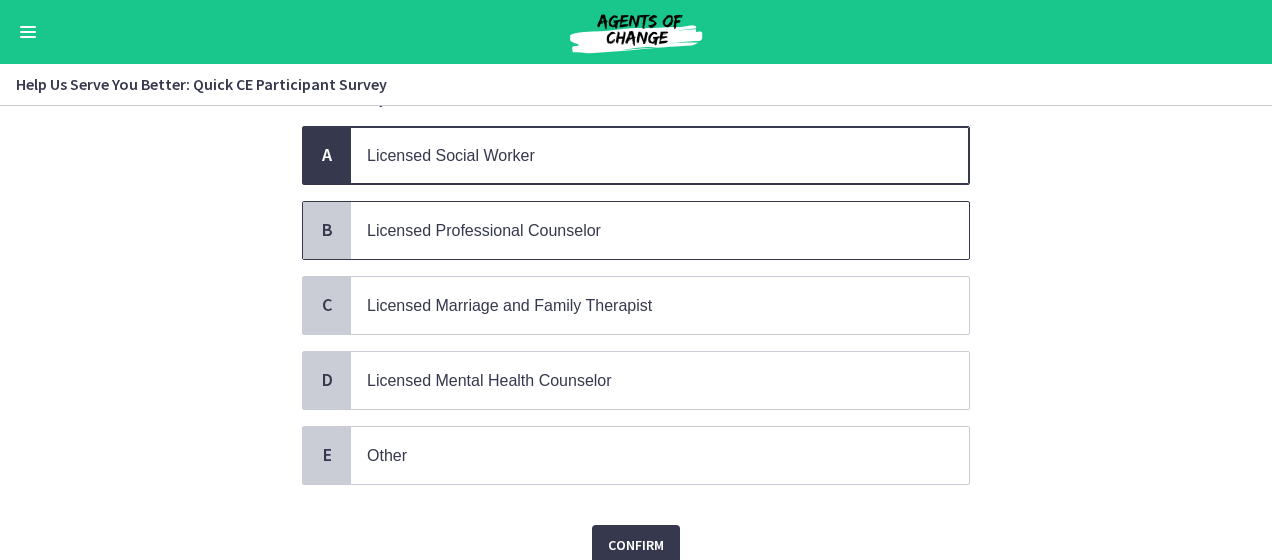 scroll, scrollTop: 244, scrollLeft: 0, axis: vertical 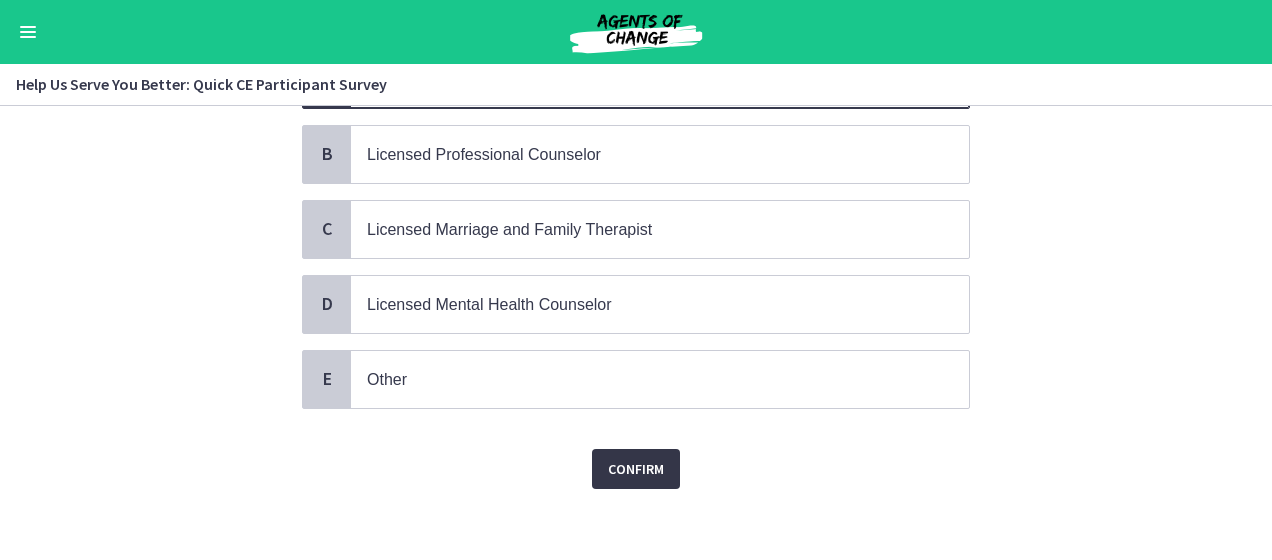 click on "Confirm" at bounding box center [636, 469] 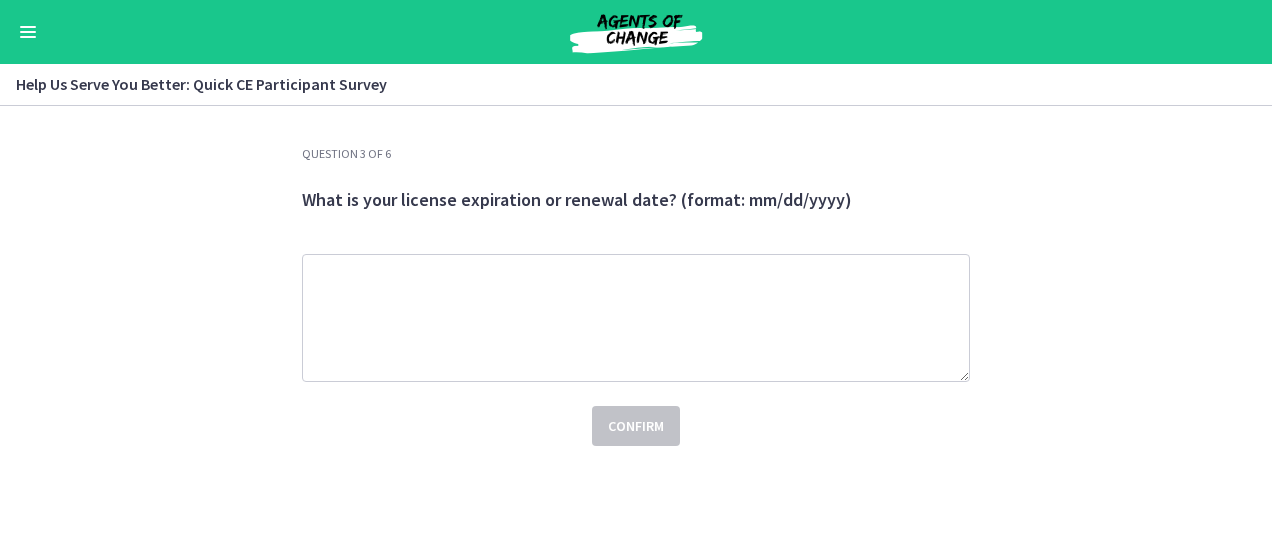 scroll, scrollTop: 0, scrollLeft: 0, axis: both 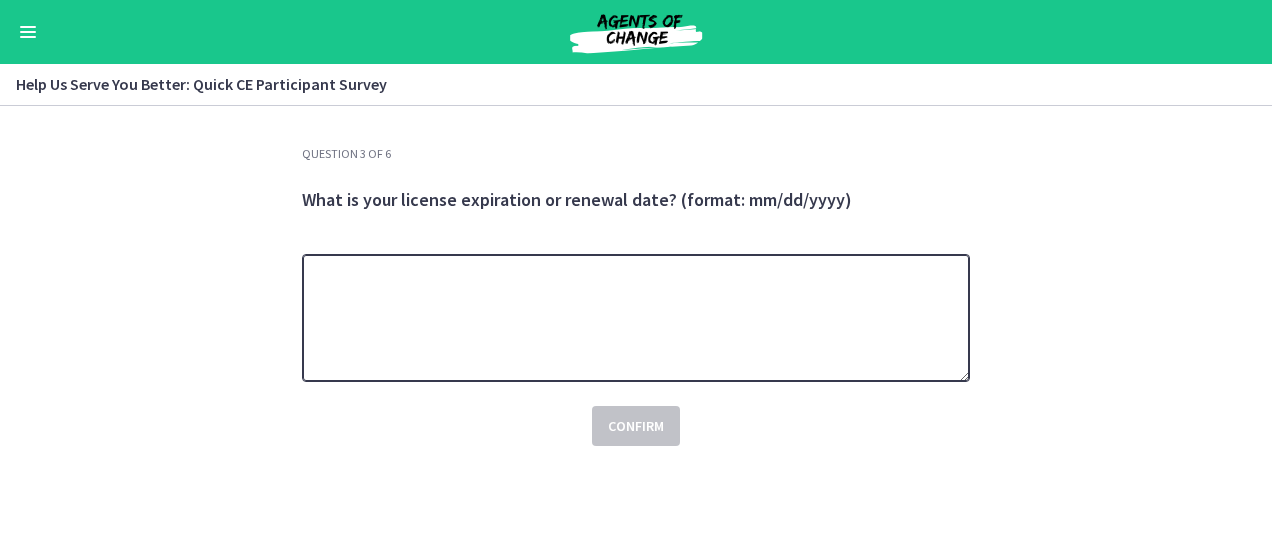 click at bounding box center [636, 318] 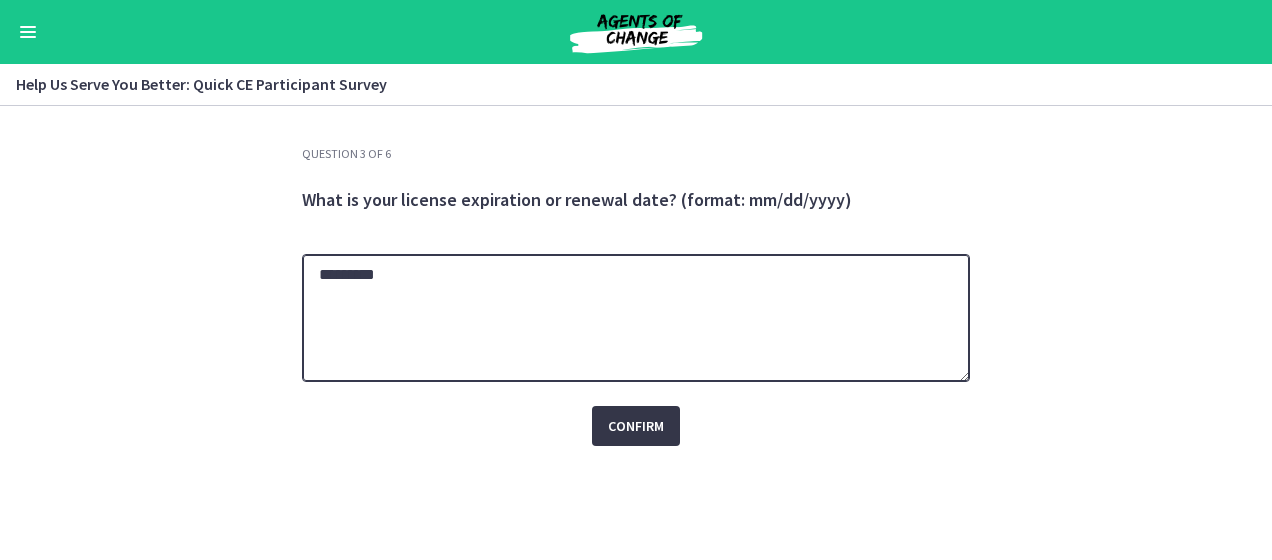 type on "*********" 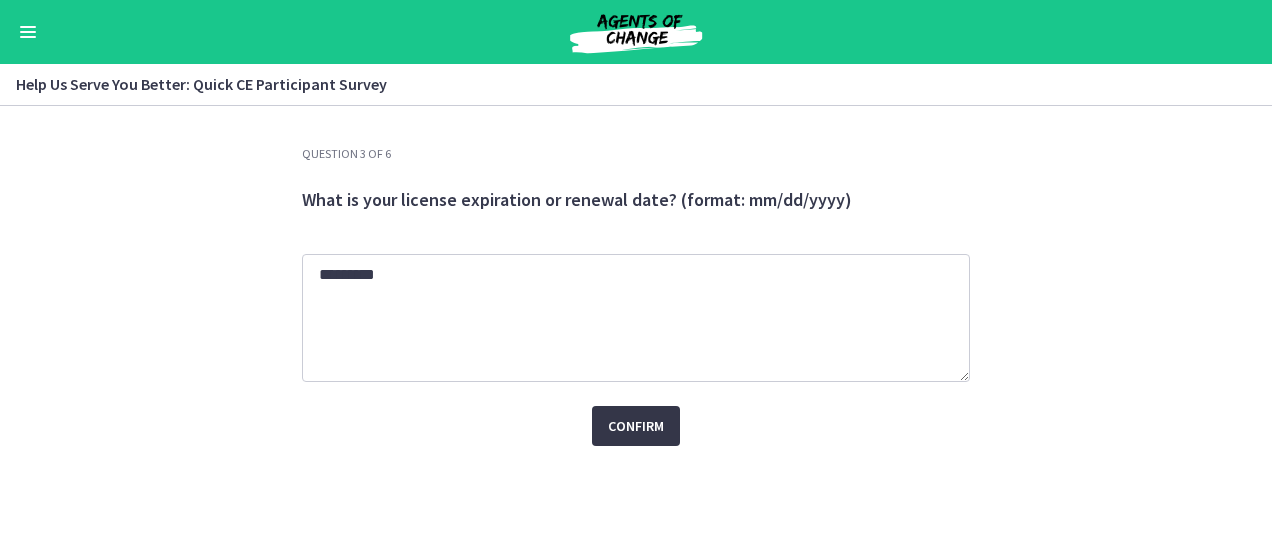 click on "Confirm" at bounding box center [636, 426] 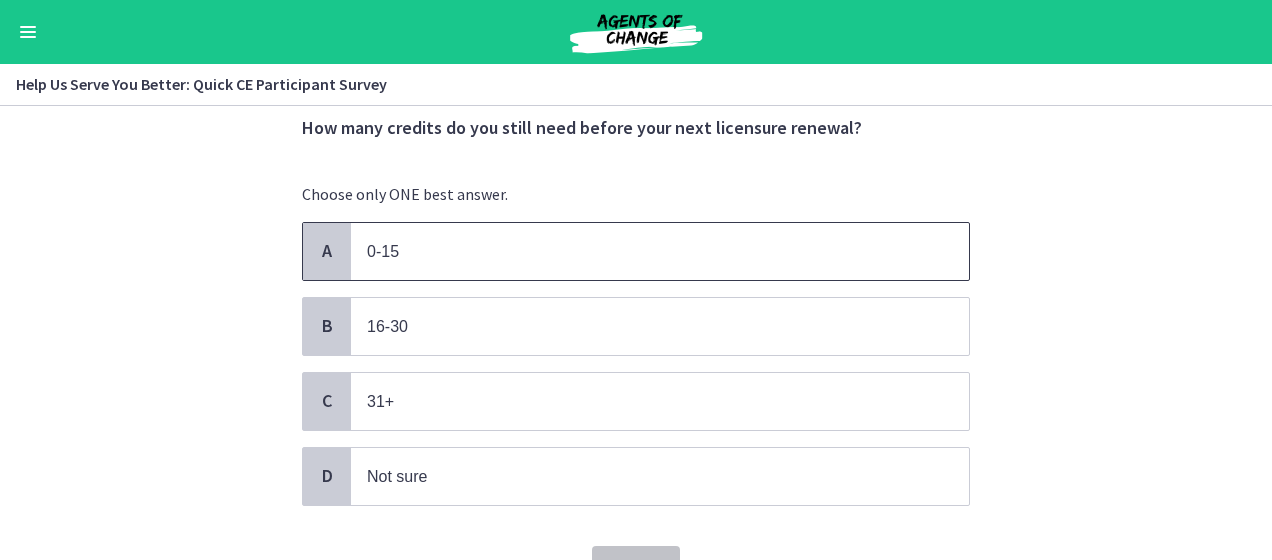 scroll, scrollTop: 100, scrollLeft: 0, axis: vertical 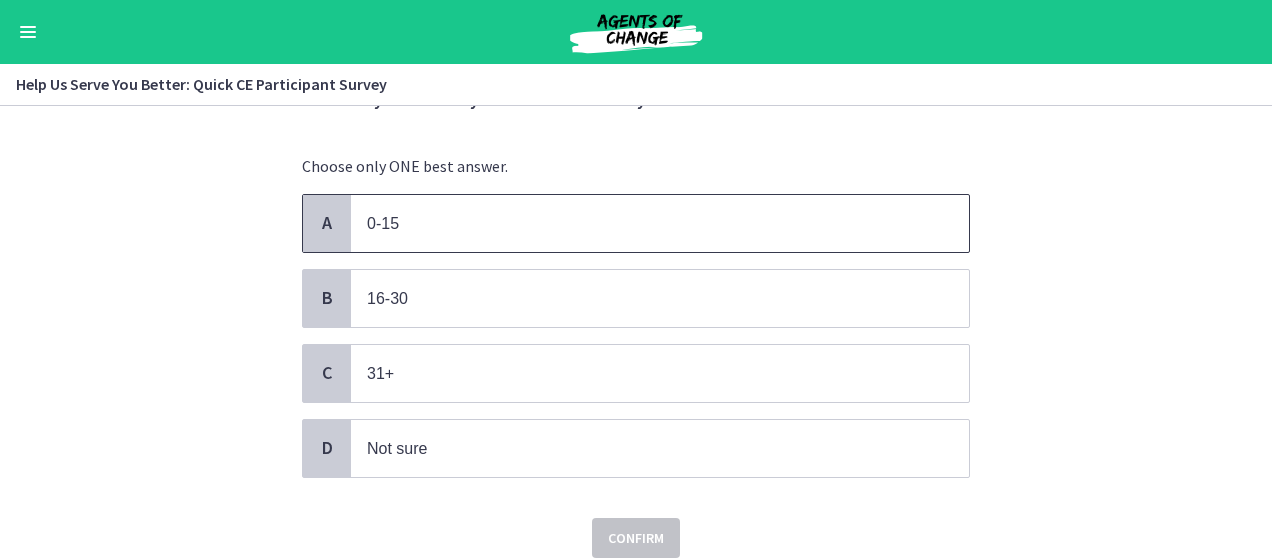 click on "0-15" at bounding box center (660, 223) 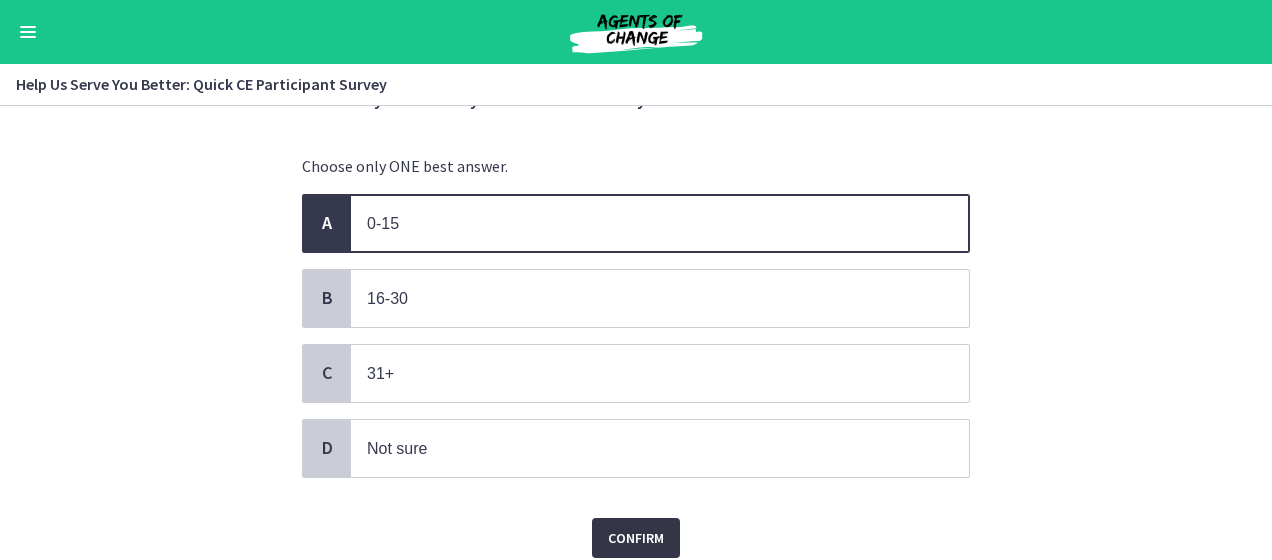 click on "Confirm" at bounding box center (636, 538) 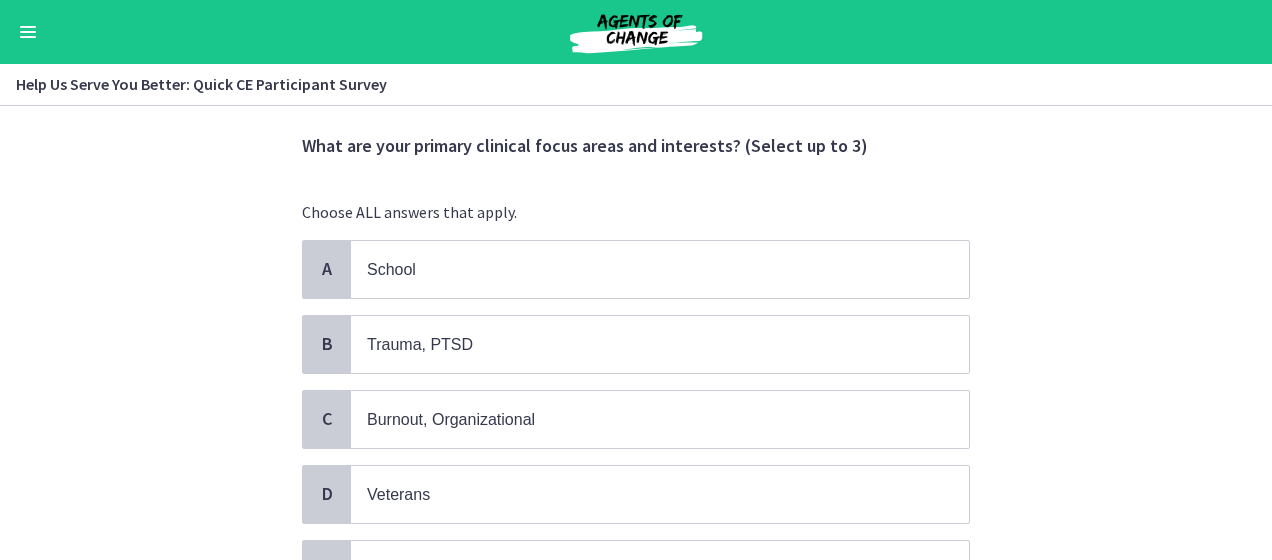 scroll, scrollTop: 100, scrollLeft: 0, axis: vertical 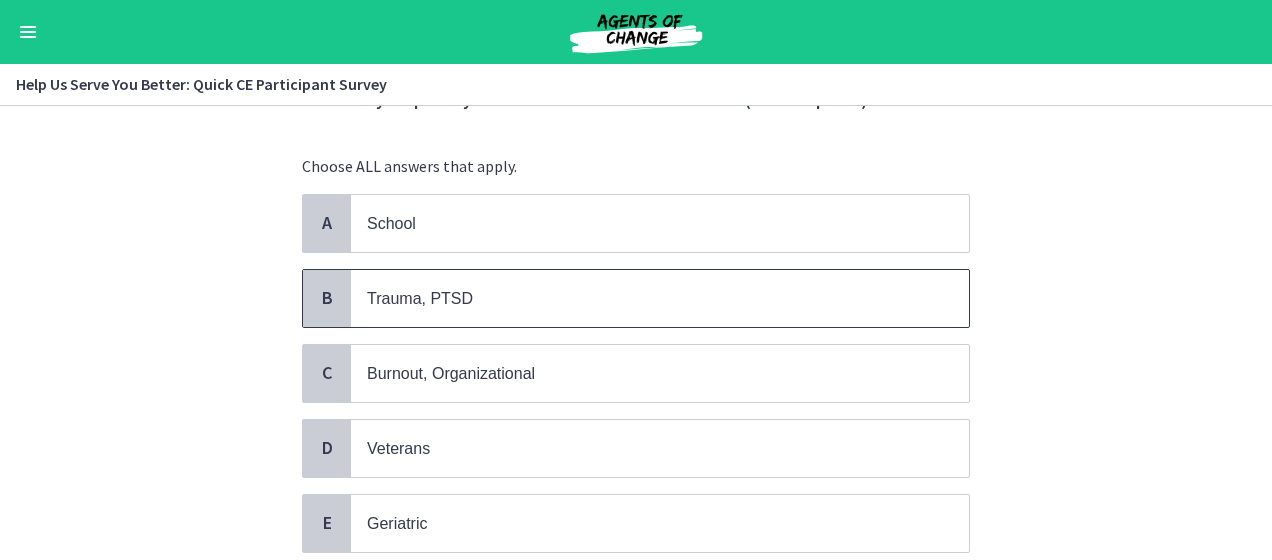 click on "Trauma, PTSD" at bounding box center (640, 298) 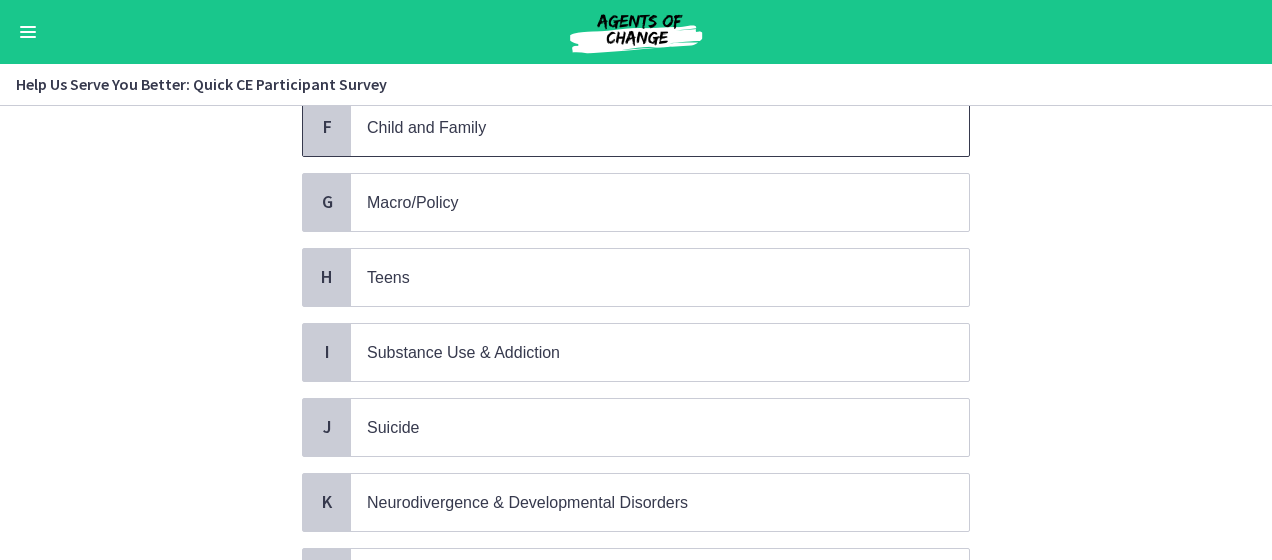 scroll, scrollTop: 600, scrollLeft: 0, axis: vertical 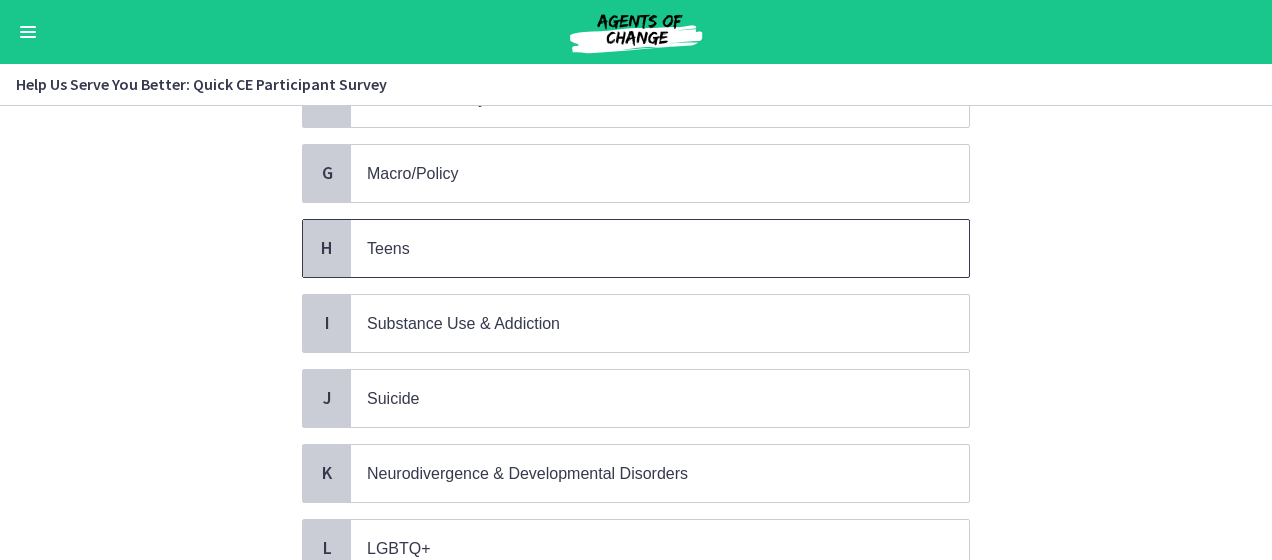 click on "Teens" at bounding box center (660, 248) 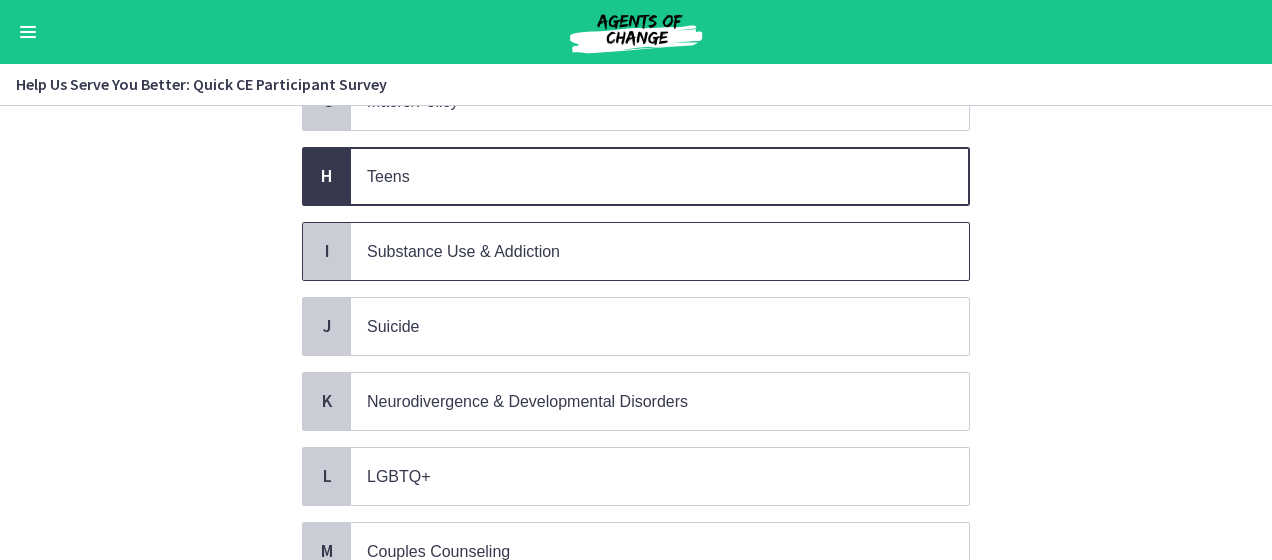 scroll, scrollTop: 700, scrollLeft: 0, axis: vertical 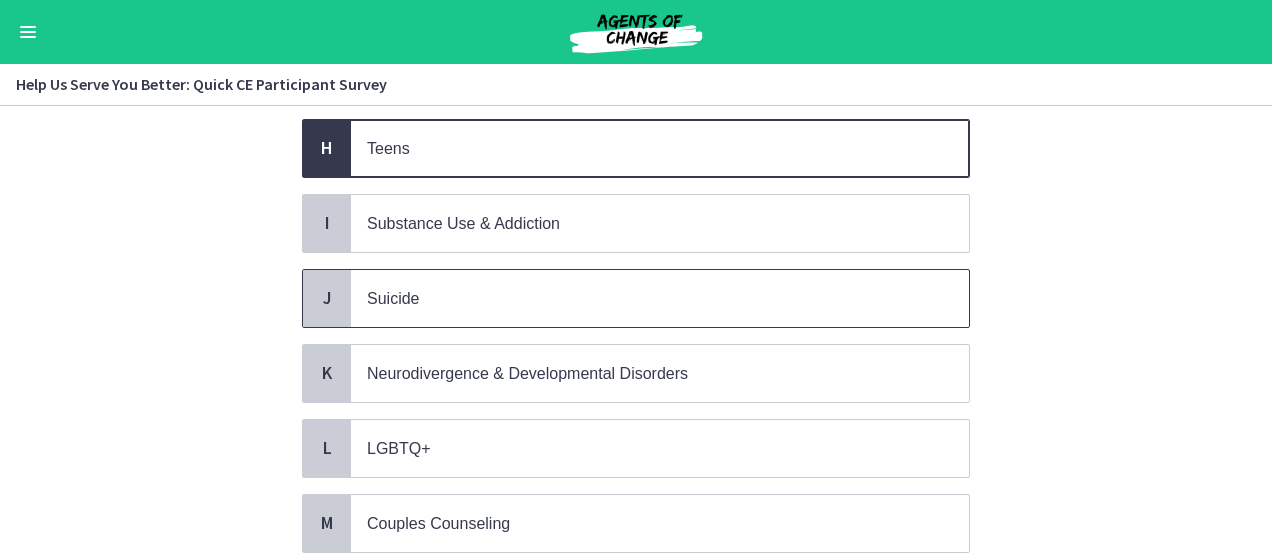 click on "Suicide" at bounding box center (660, 298) 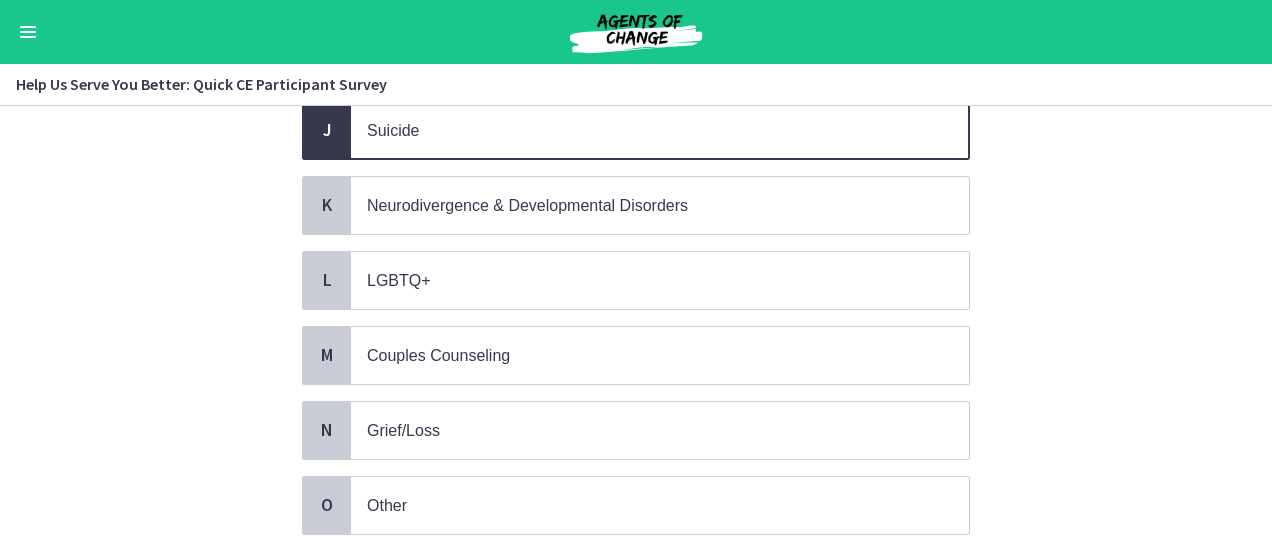 scroll, scrollTop: 900, scrollLeft: 0, axis: vertical 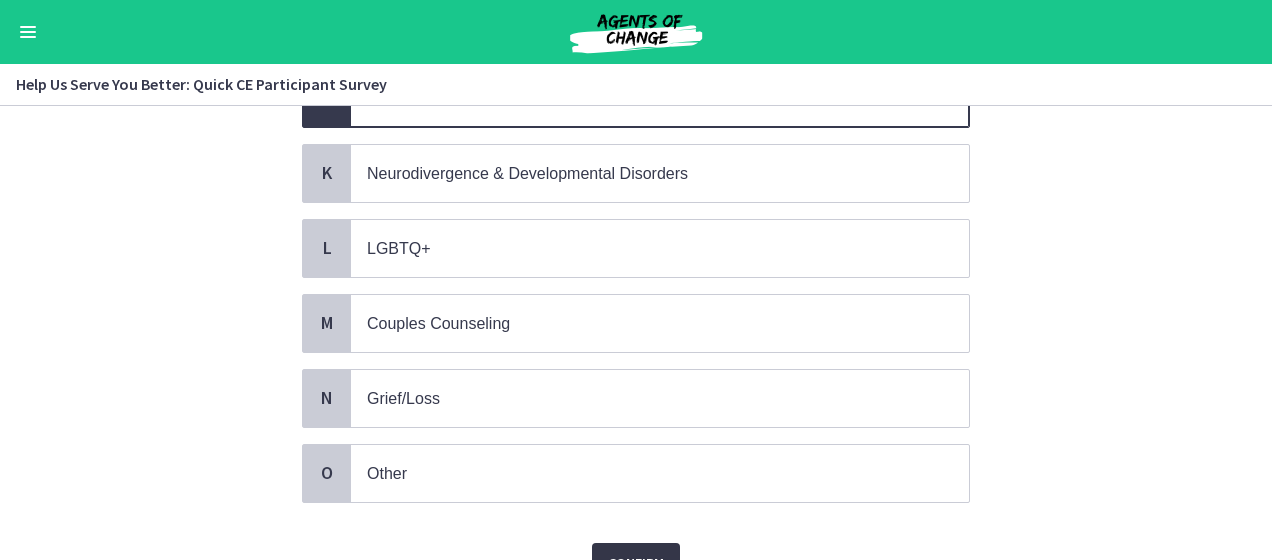 click on "Confirm" at bounding box center (636, 563) 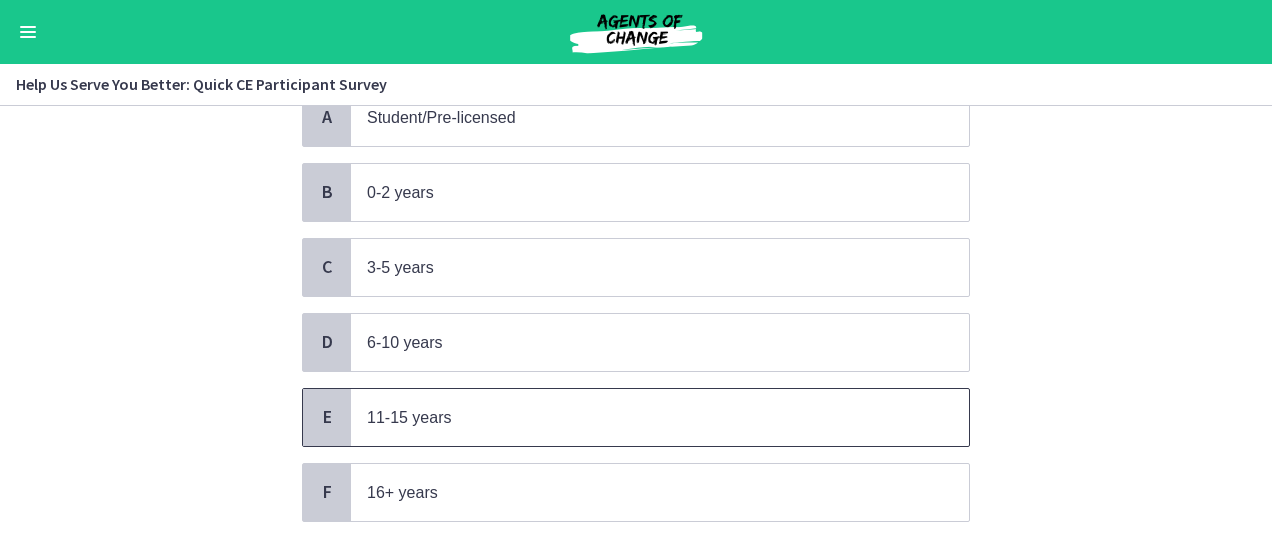 scroll, scrollTop: 300, scrollLeft: 0, axis: vertical 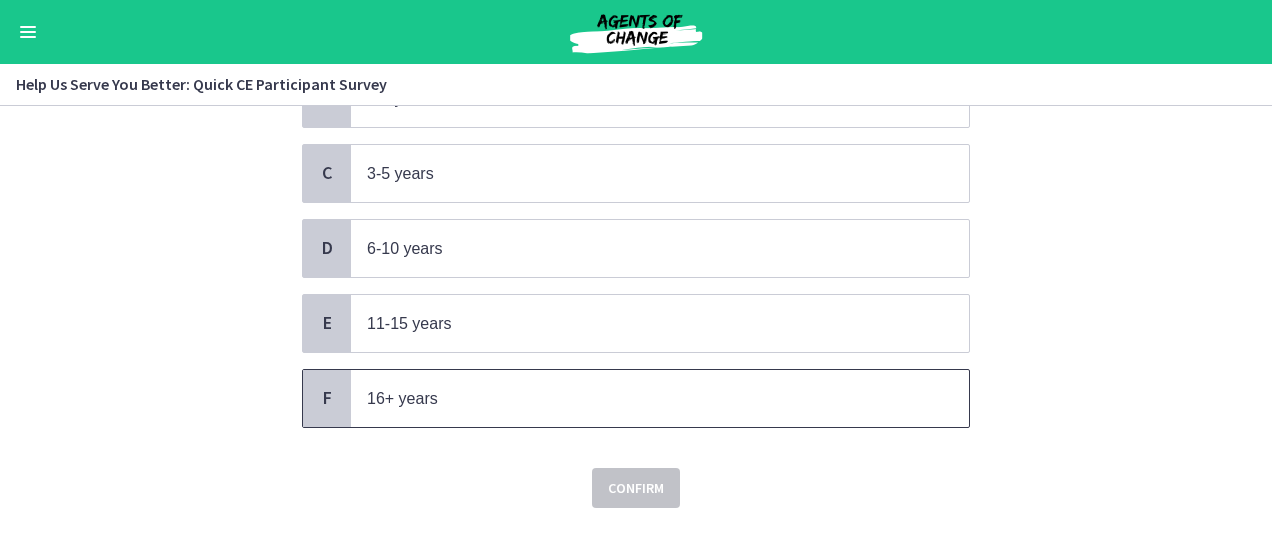 click on "16+ years" at bounding box center [660, 398] 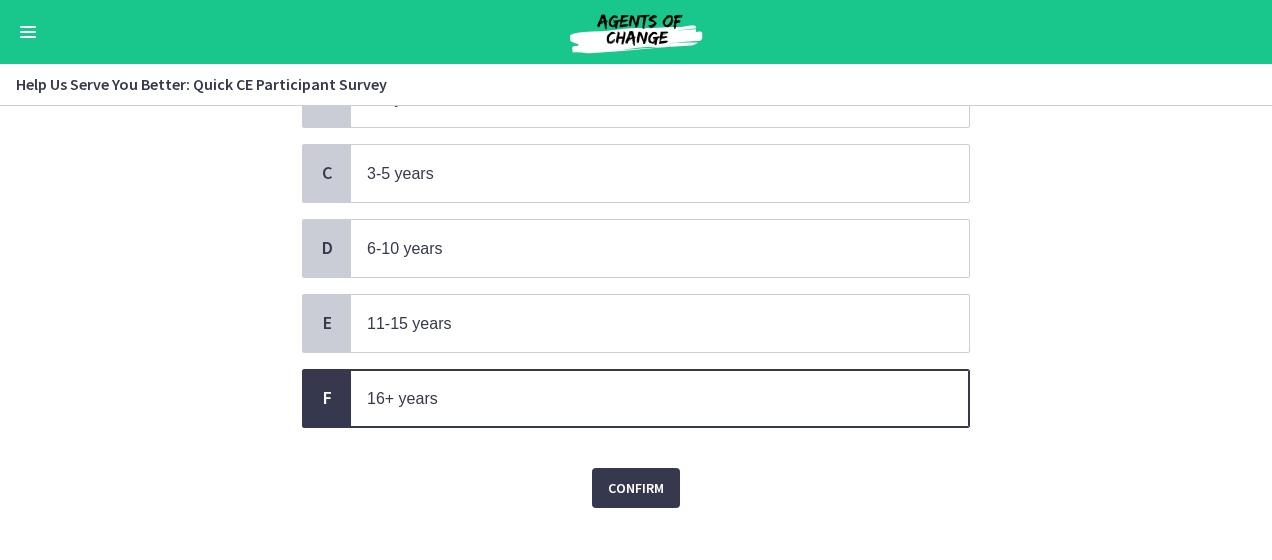 click on "Question   6   of   6
How many years of professional experience do you have?
Choose only ONE best answer.
A
Student/Pre-licensed
B
0-2 years
C
3-5 years
D
6-10 years
E
11-15 years
F
16+ years
Confirm" 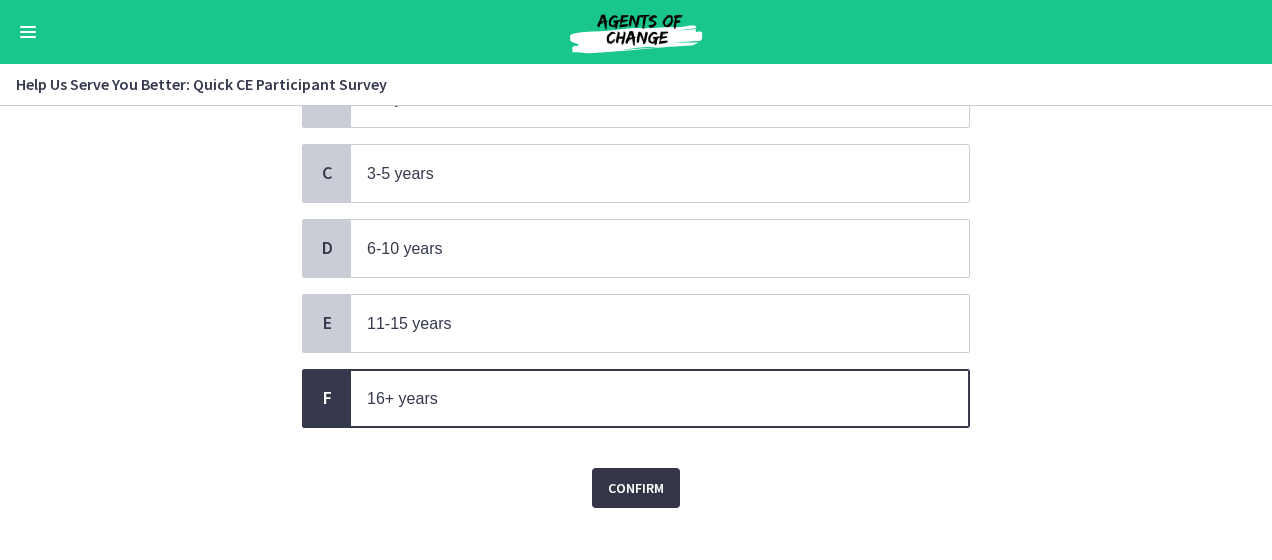 click on "Confirm" at bounding box center [636, 488] 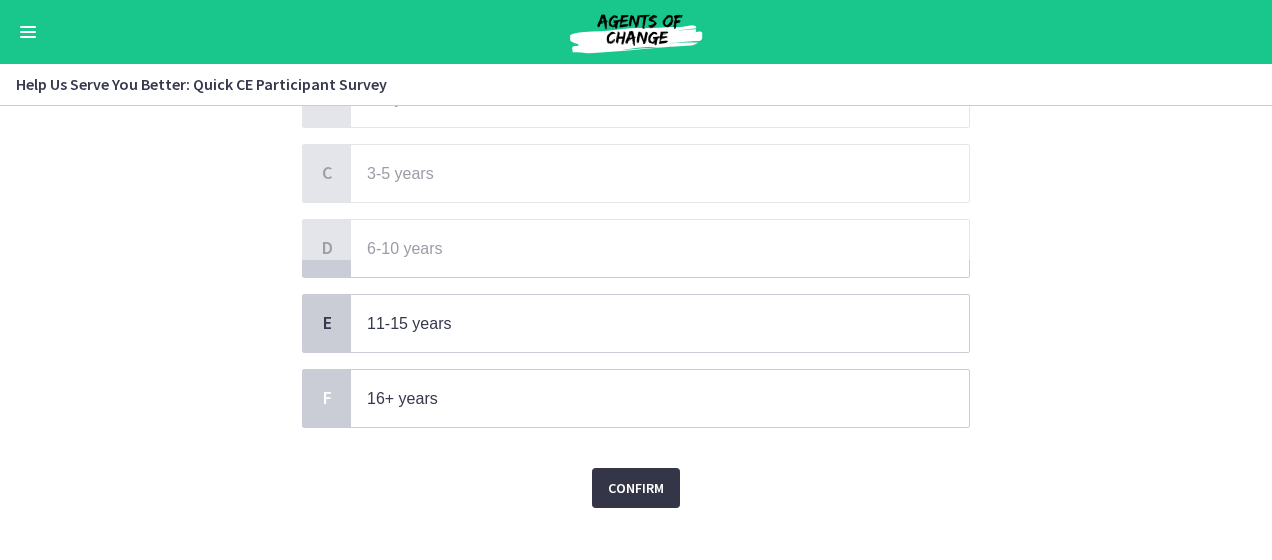 scroll, scrollTop: 0, scrollLeft: 0, axis: both 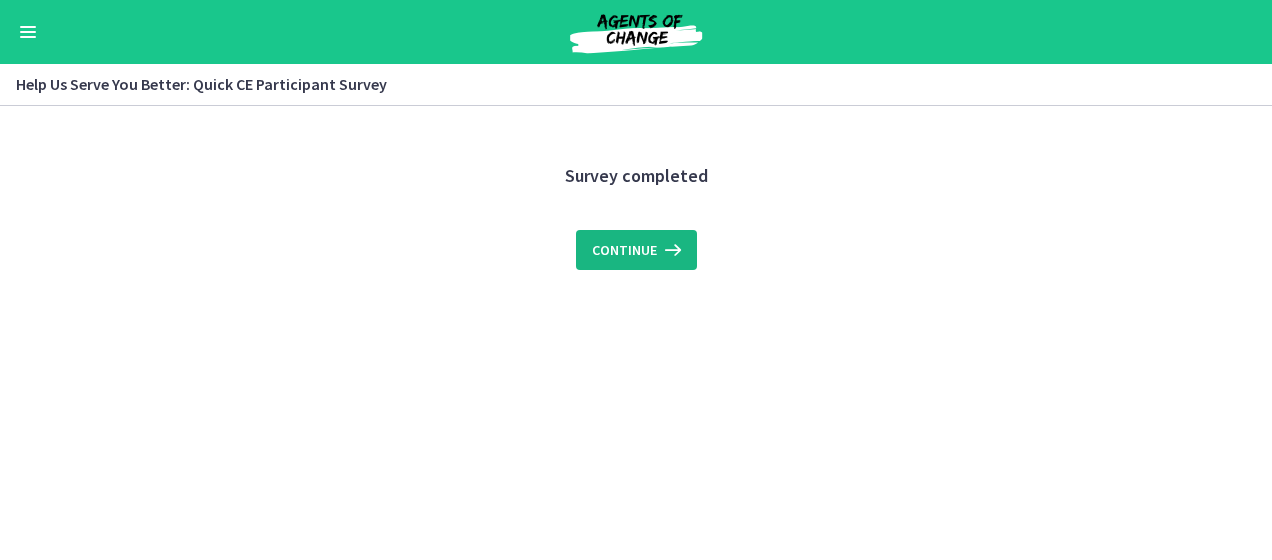 click on "Continue" at bounding box center (624, 250) 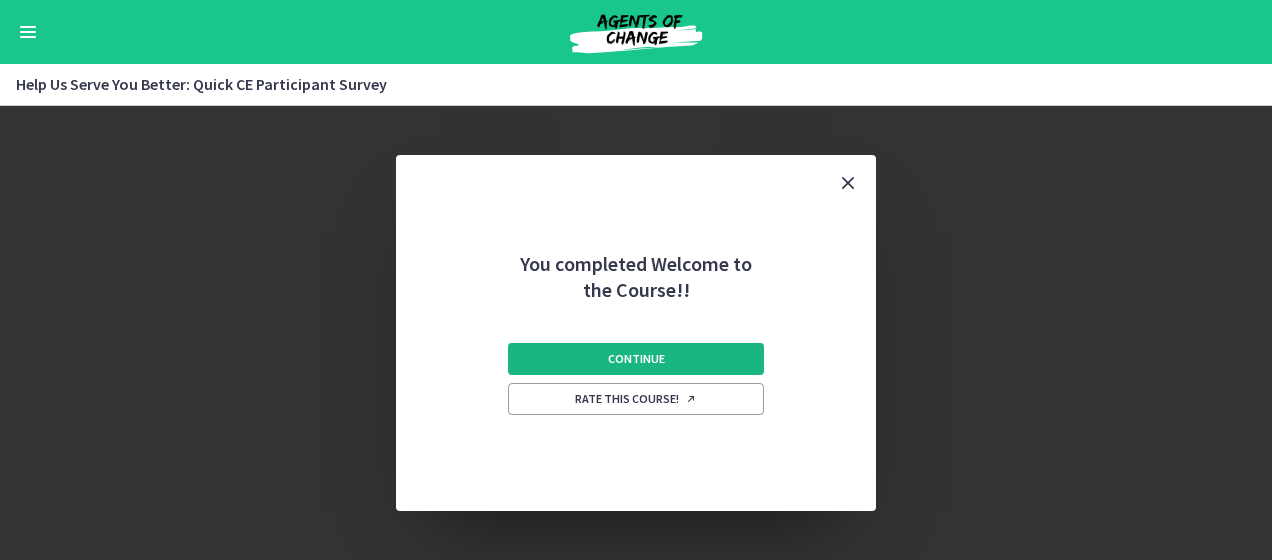 click on "Continue" at bounding box center (636, 359) 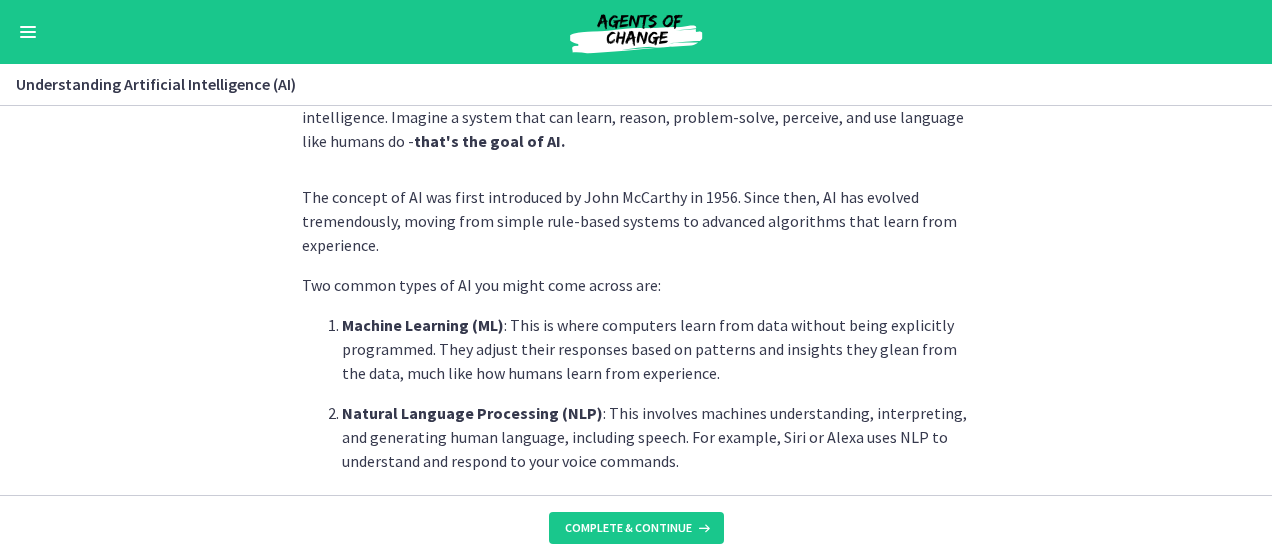 scroll, scrollTop: 200, scrollLeft: 0, axis: vertical 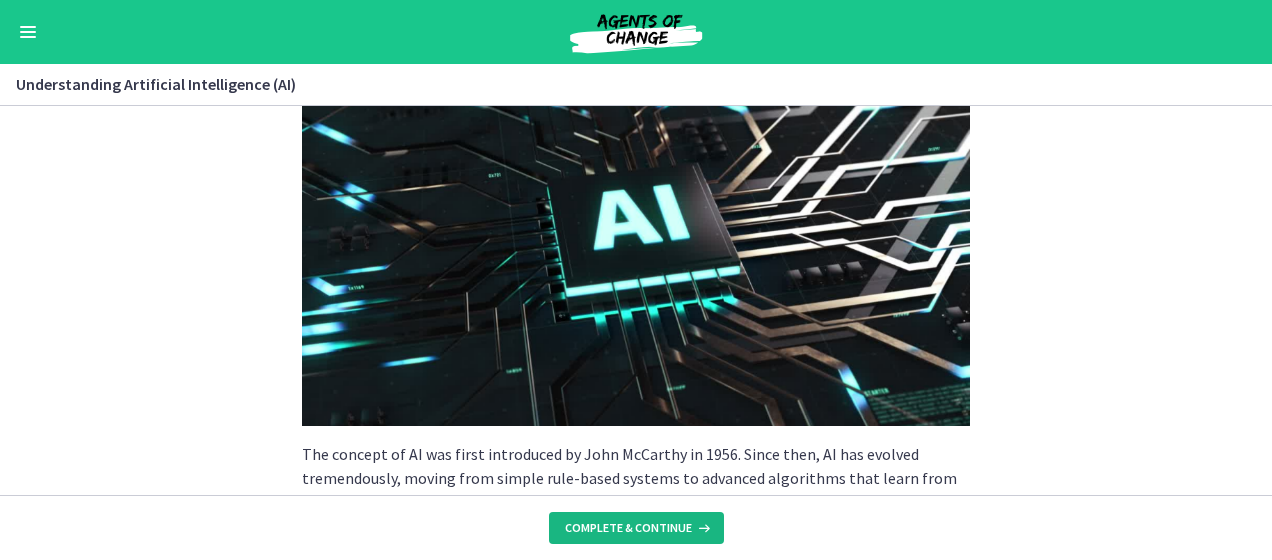 click on "Complete & continue" at bounding box center [636, 528] 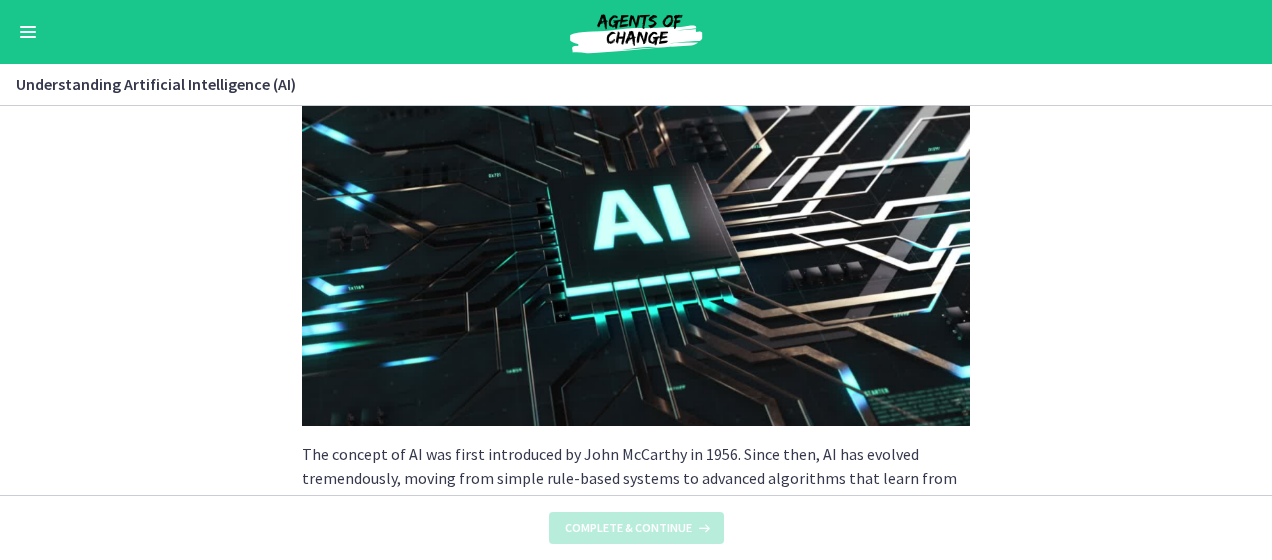 scroll, scrollTop: 0, scrollLeft: 0, axis: both 